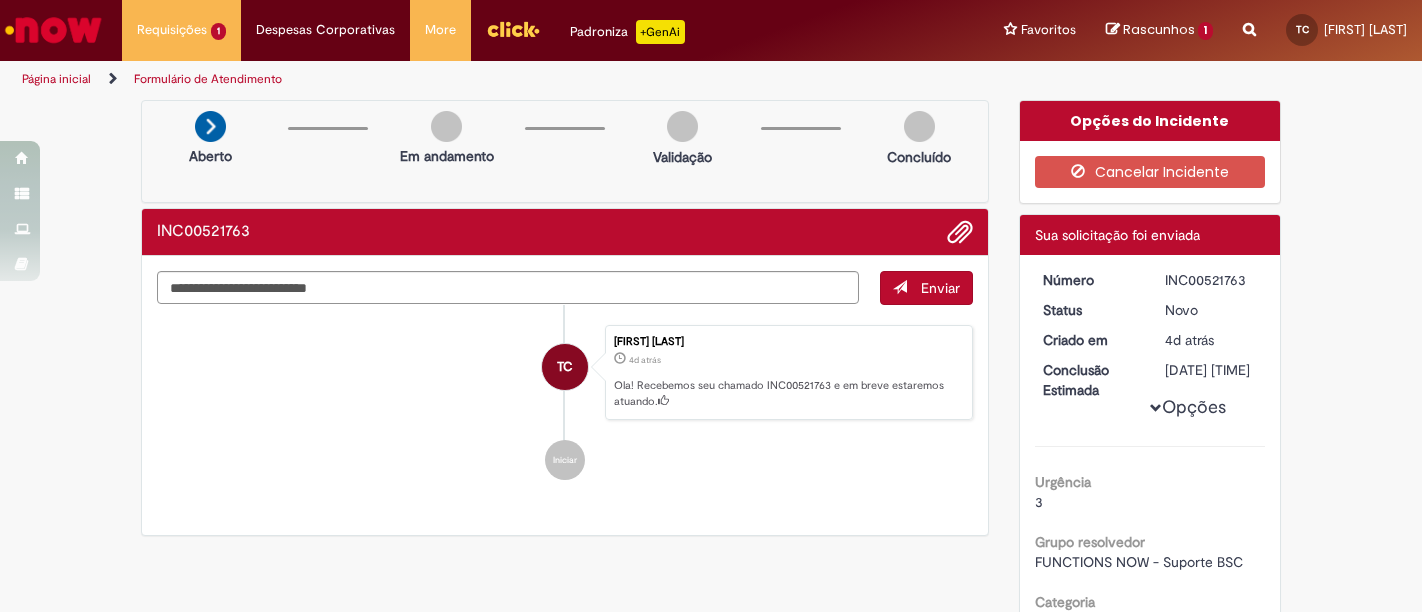scroll, scrollTop: 0, scrollLeft: 0, axis: both 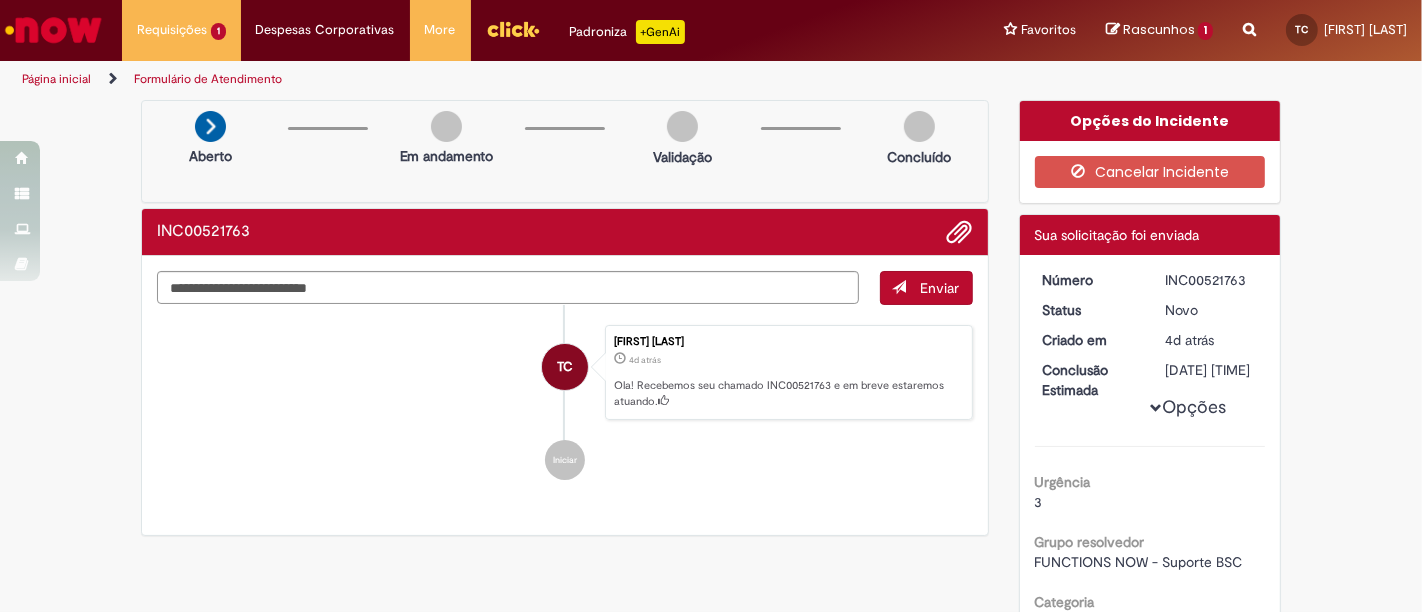 click on "Reportar problema
Artigos
Não encontrou base de conhecimento
Catálogo
Não foram encontradas ofertas
Comunidade
Nenhum resultado encontrado na comunidade" at bounding box center [1249, 30] 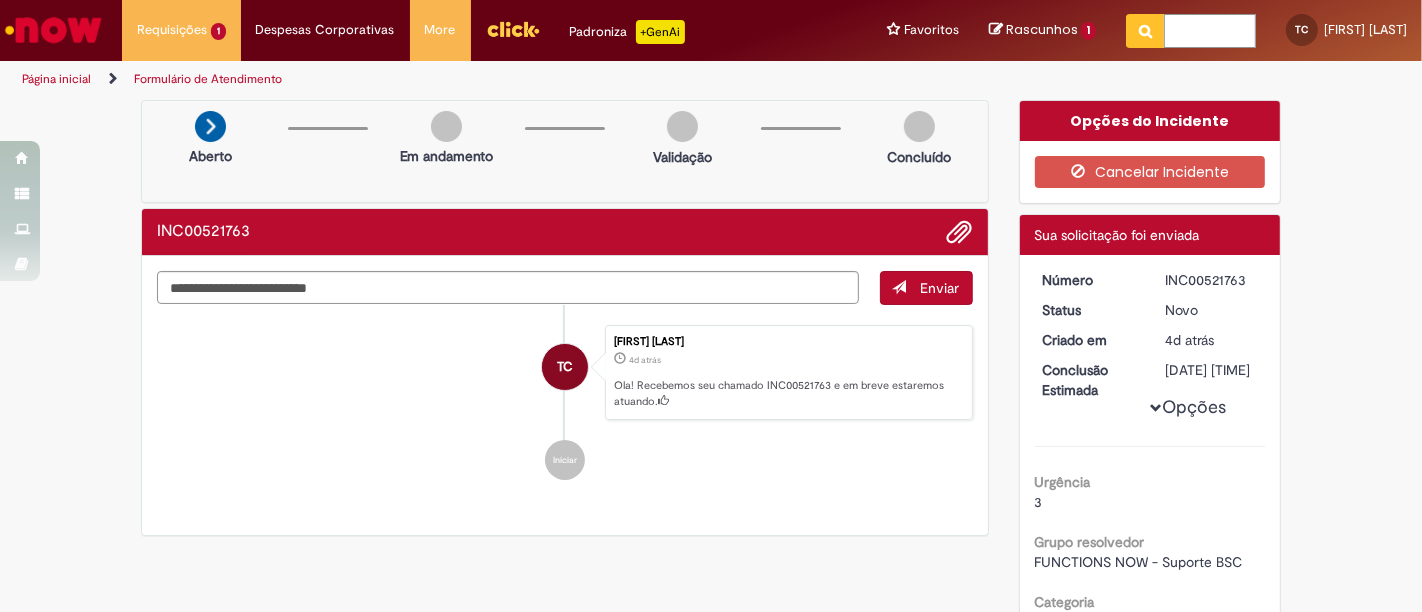 click at bounding box center (1210, 31) 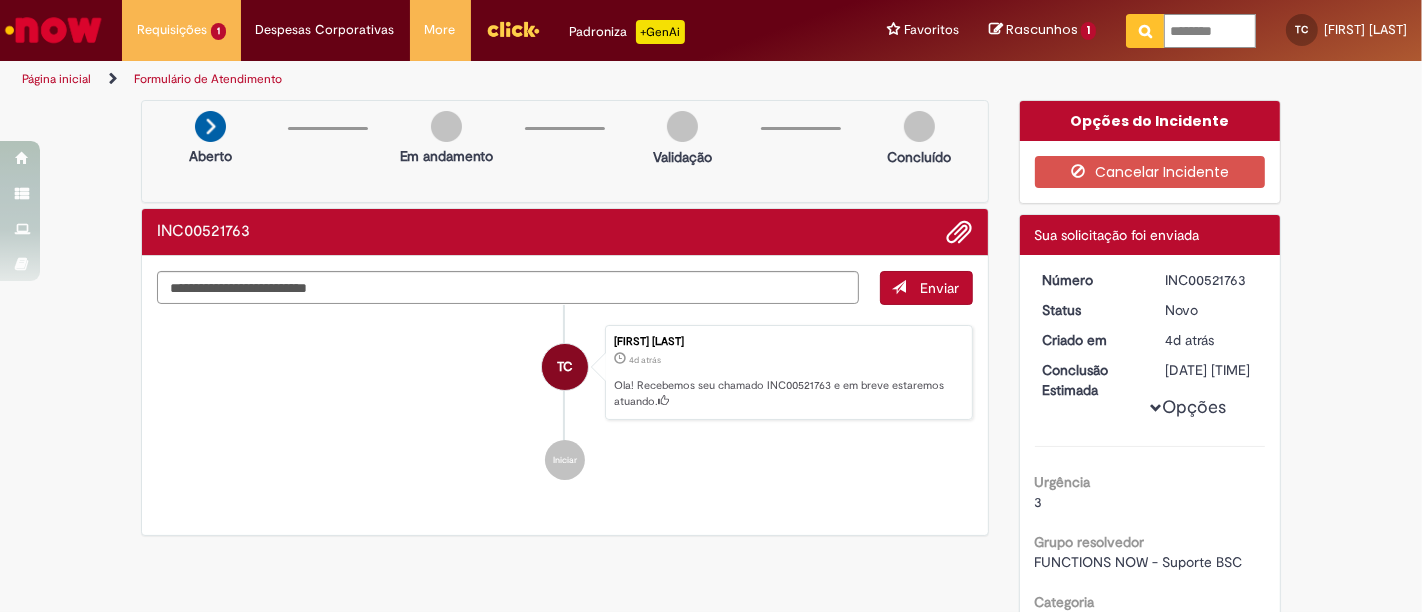 type on "*********" 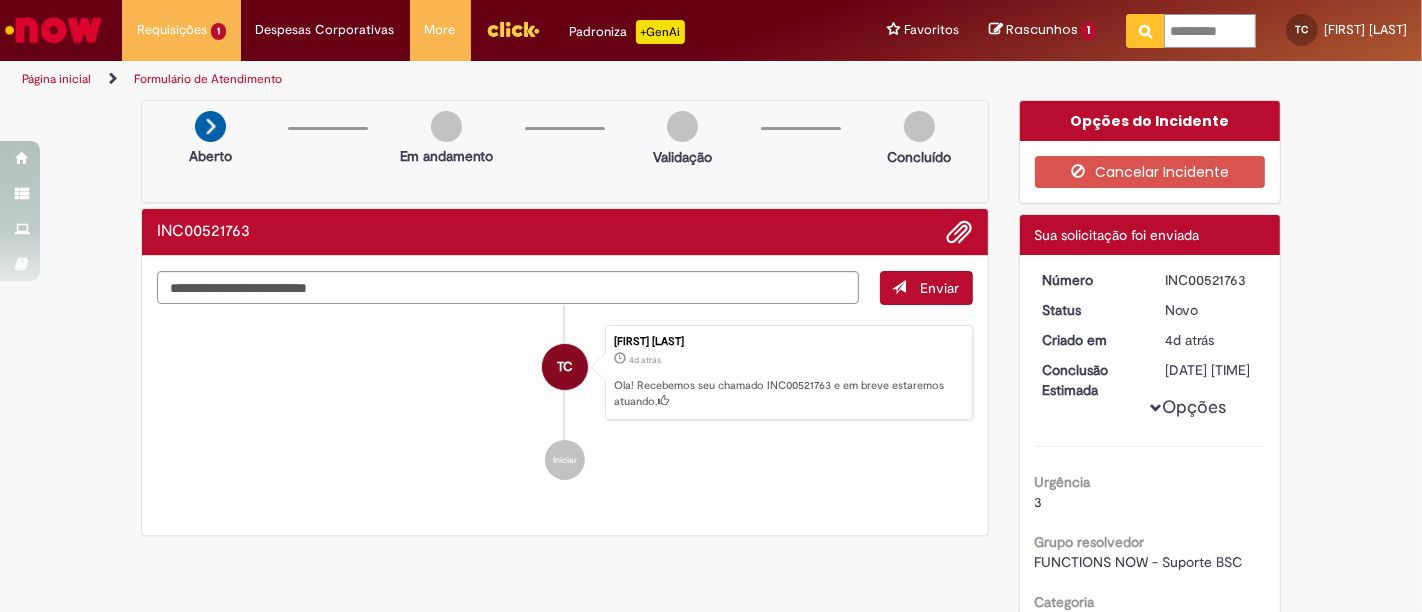 click at bounding box center [1145, 31] 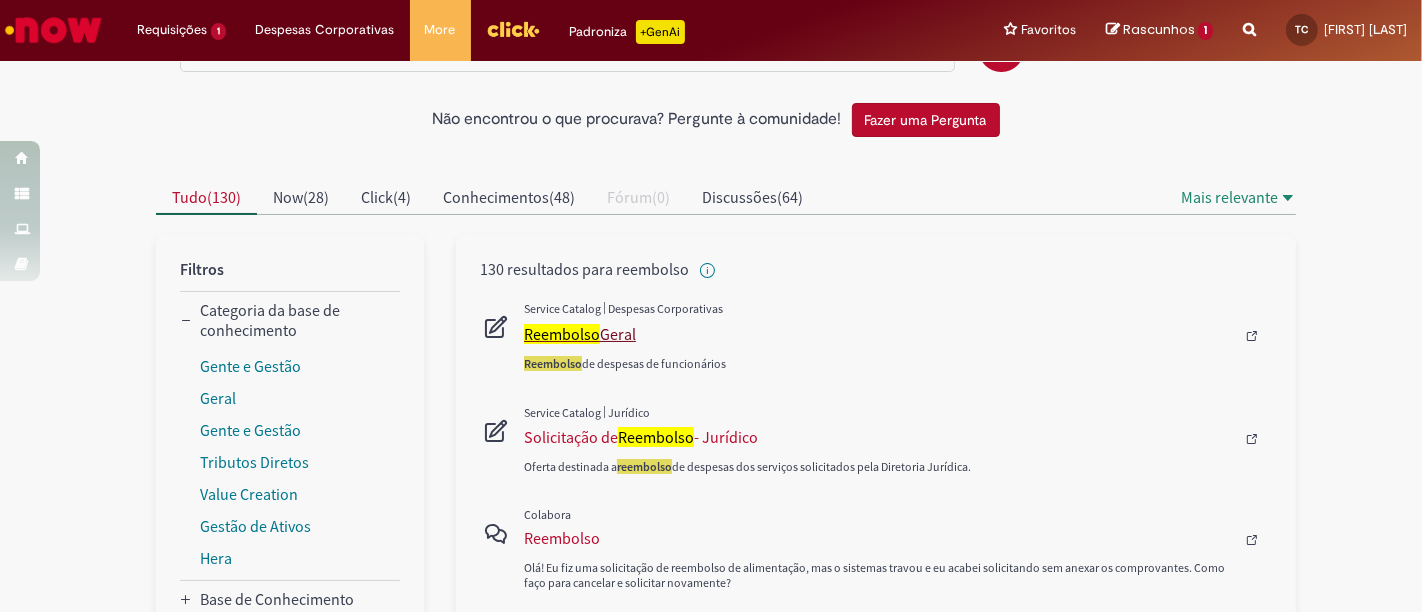 scroll, scrollTop: 111, scrollLeft: 0, axis: vertical 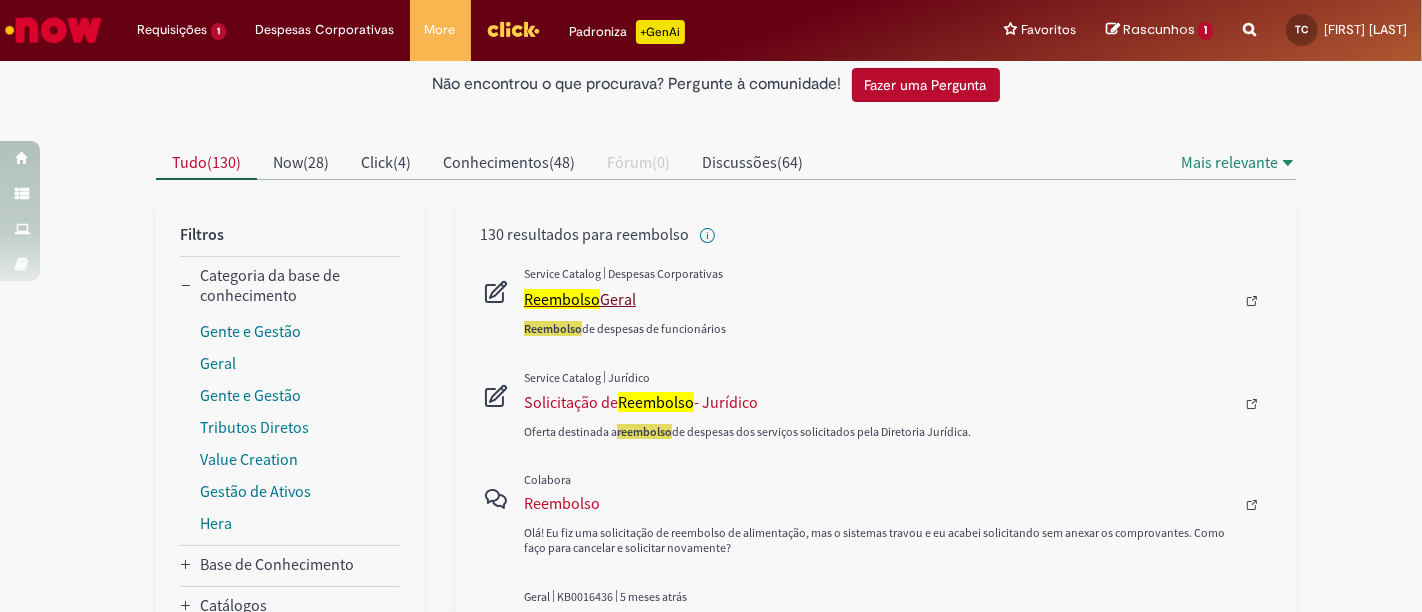 click on "Reembolso  Geral" at bounding box center [879, 299] 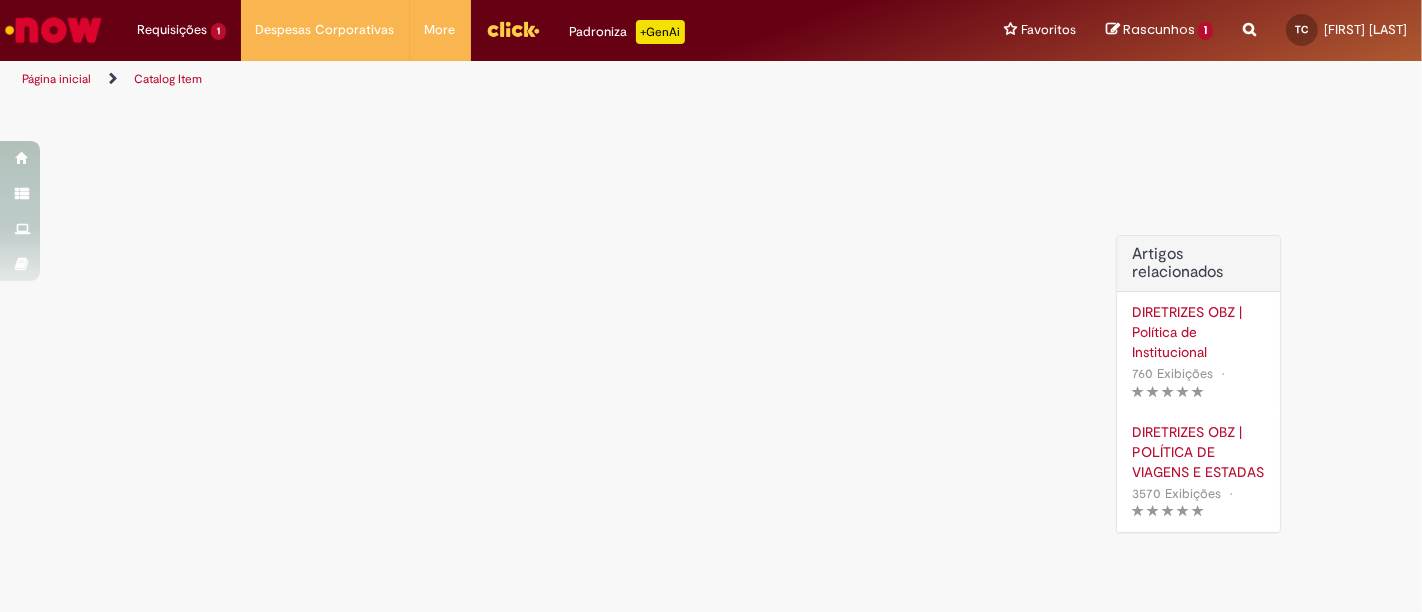 scroll, scrollTop: 0, scrollLeft: 0, axis: both 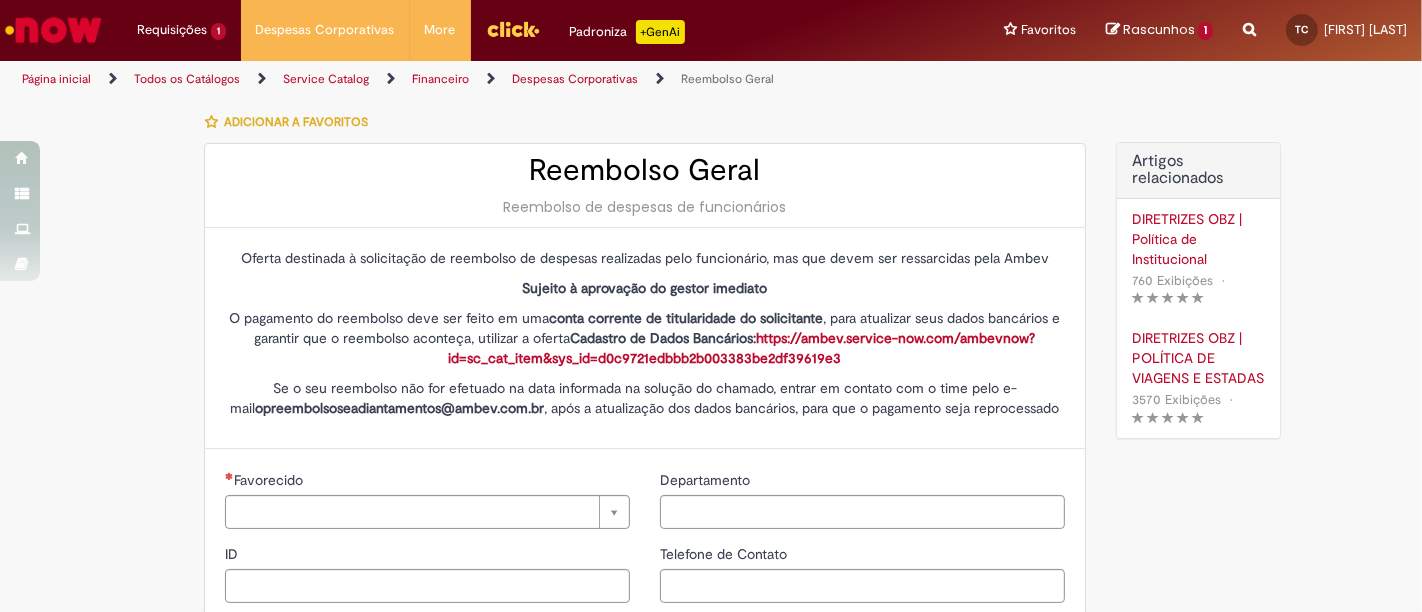 type on "********" 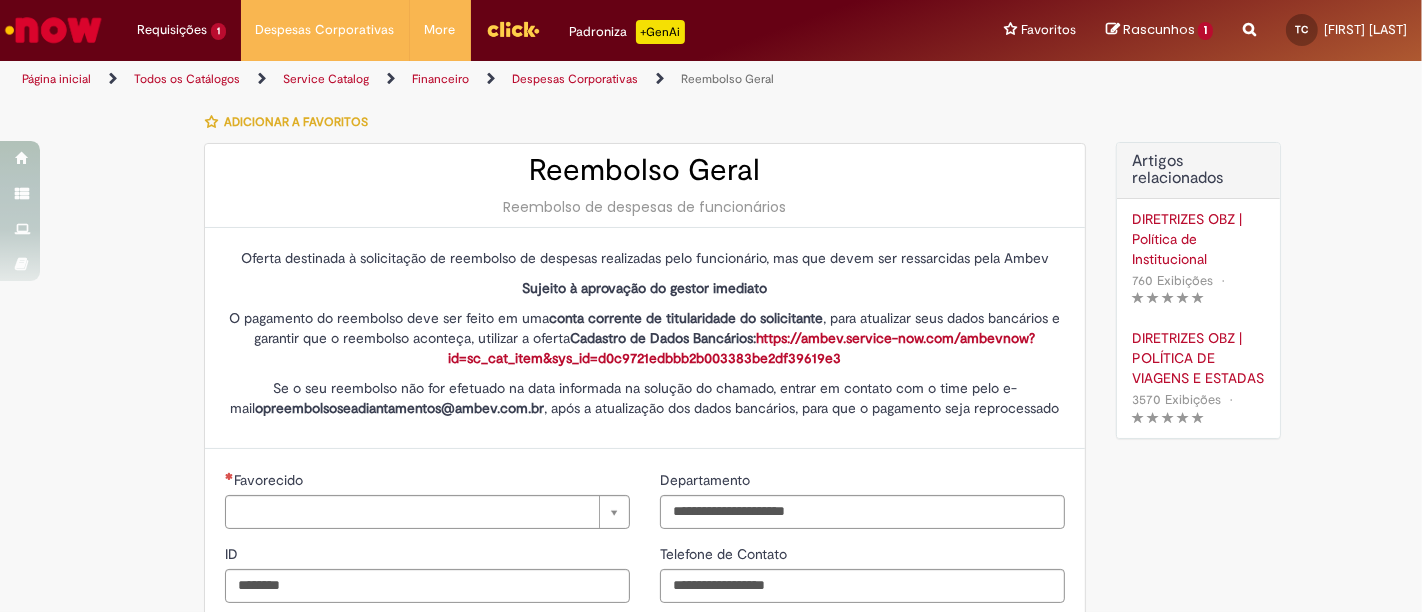 type on "**********" 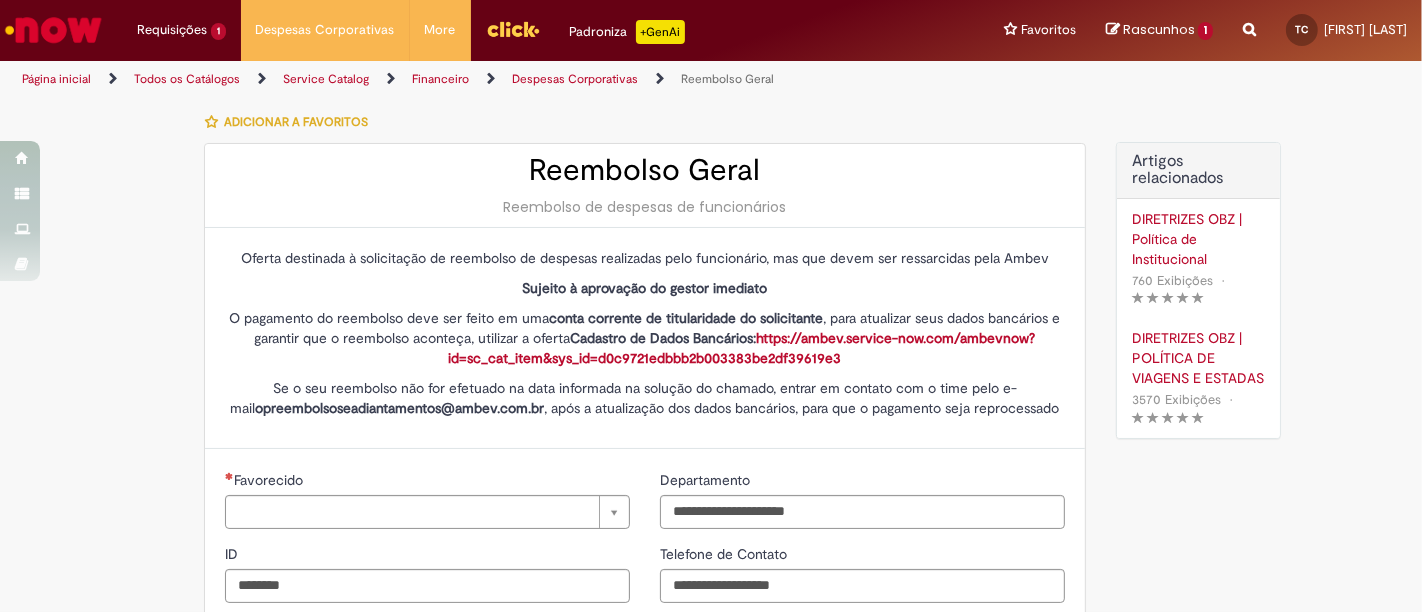 type on "**********" 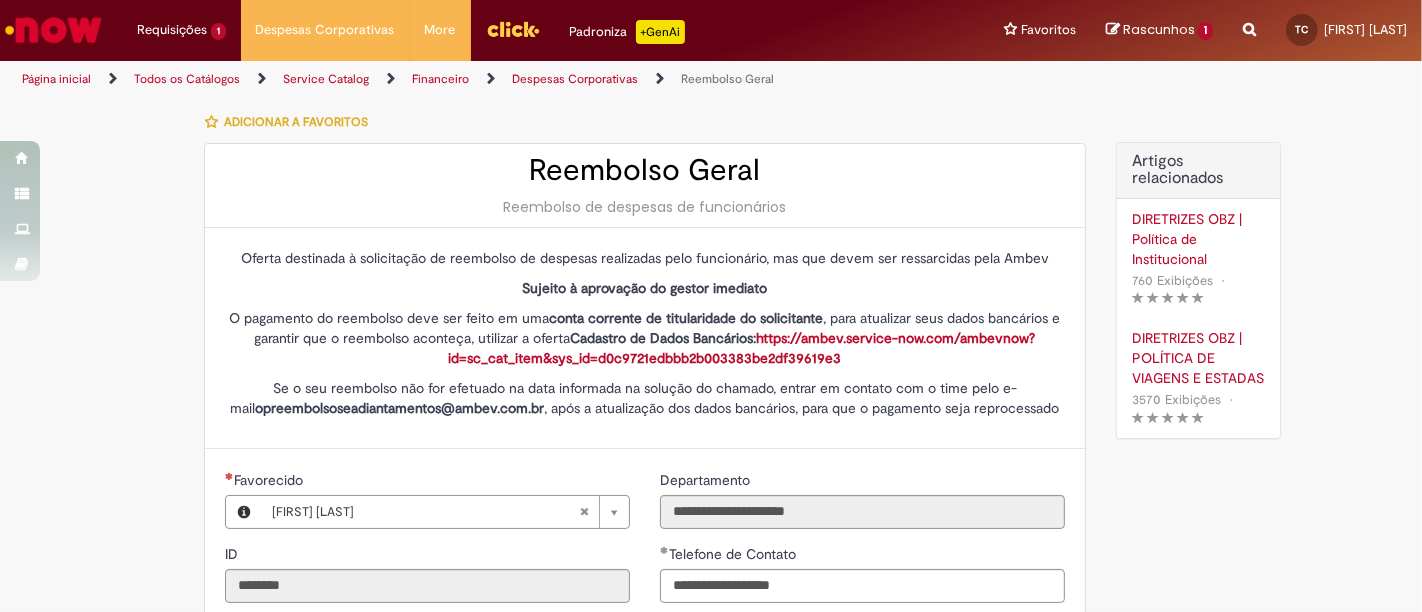 type on "**********" 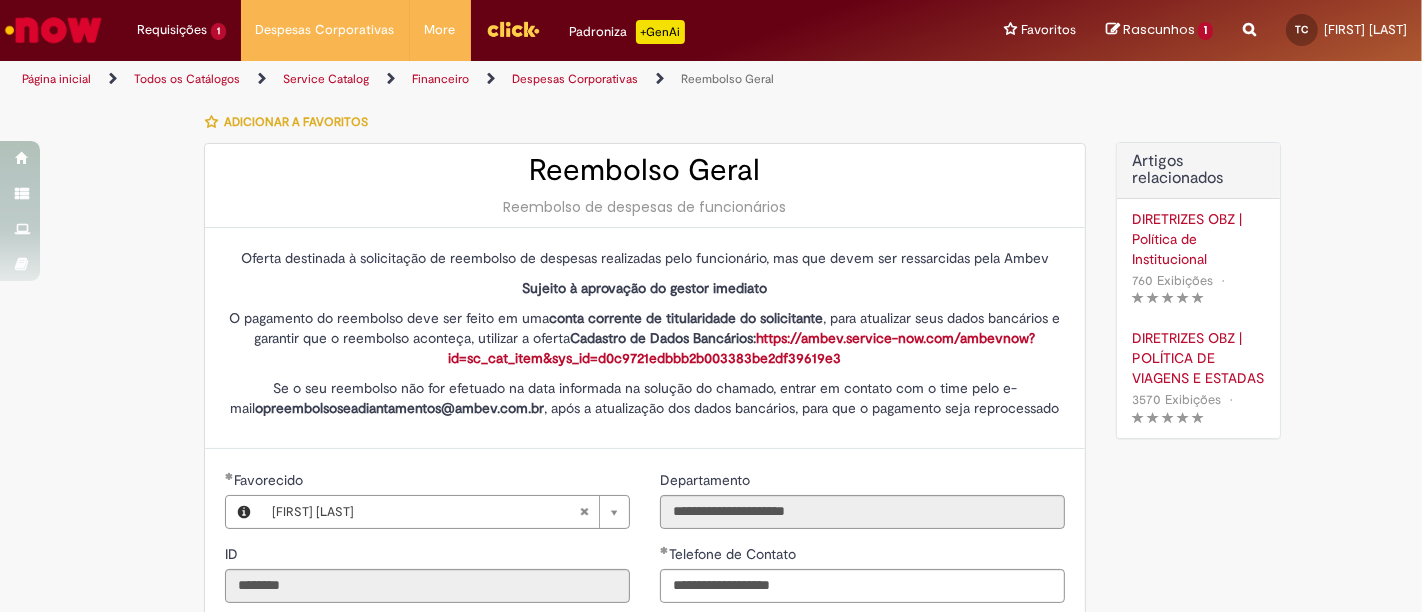 scroll, scrollTop: 444, scrollLeft: 0, axis: vertical 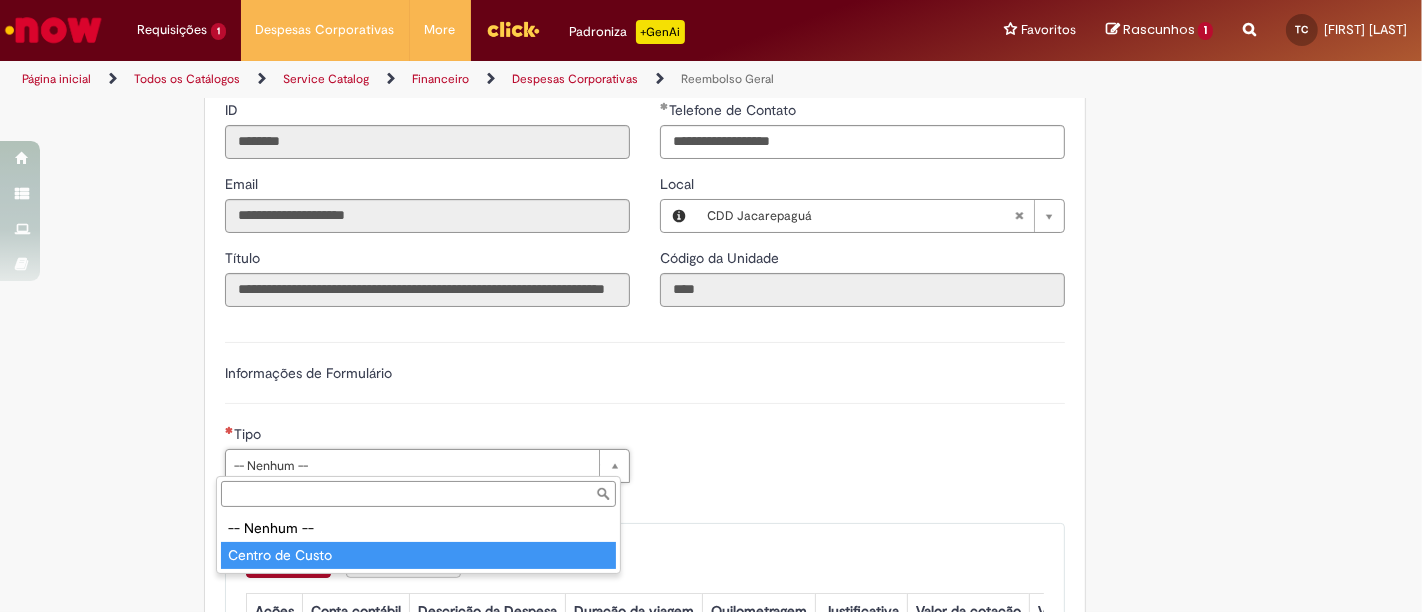 type on "**********" 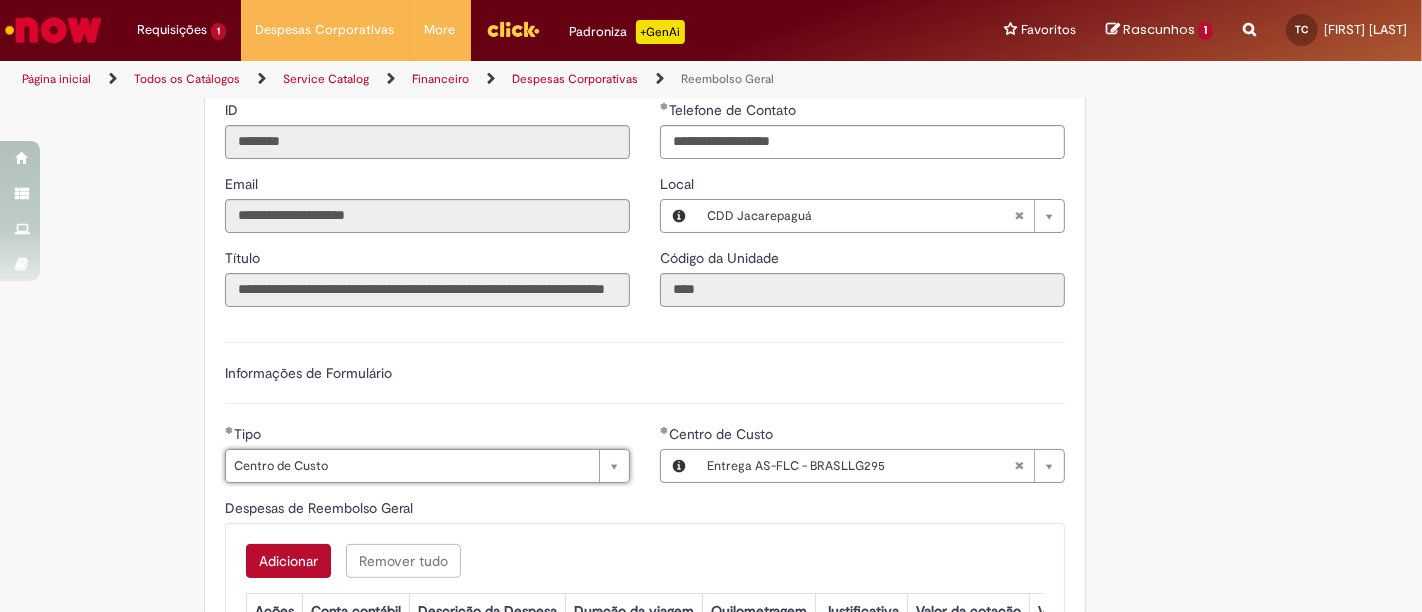 scroll, scrollTop: 555, scrollLeft: 0, axis: vertical 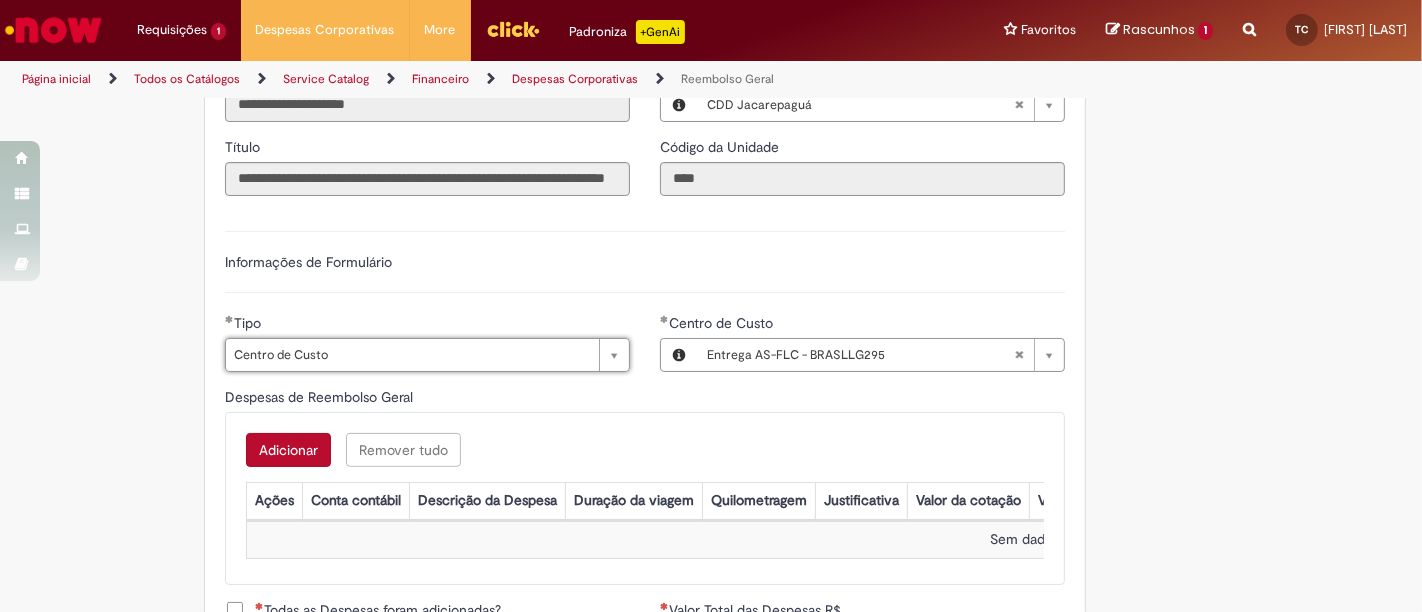 click on "Centro de Custo" at bounding box center (862, 325) 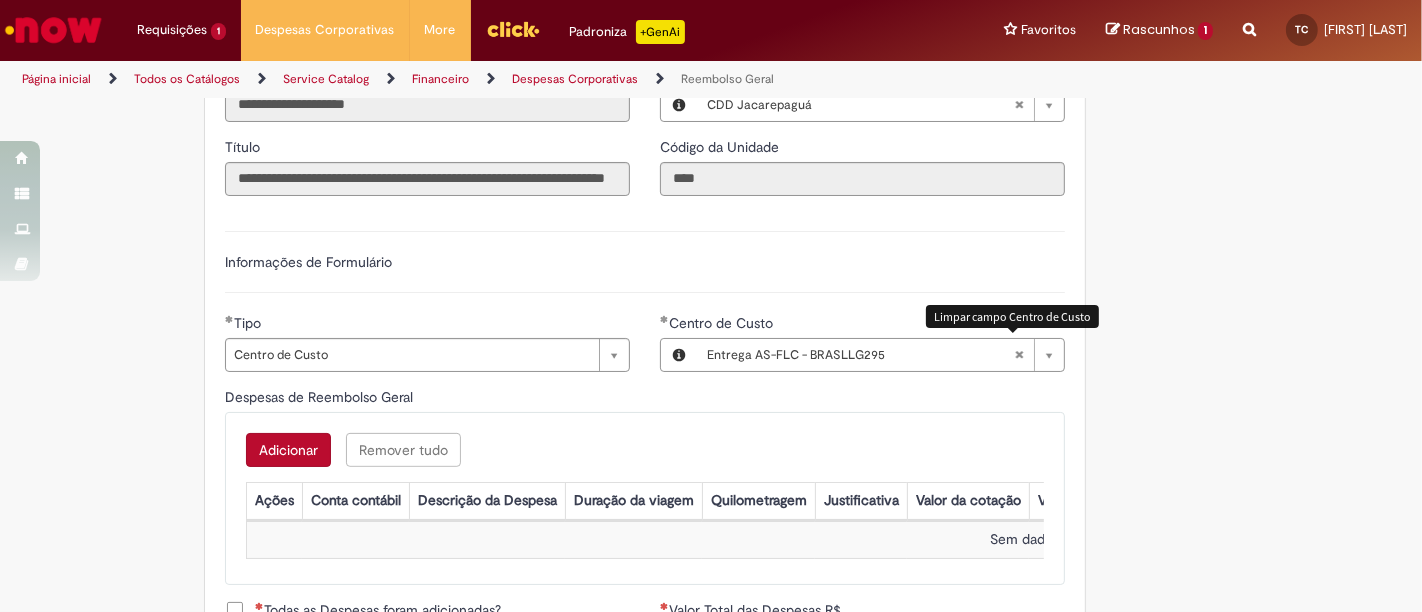 type 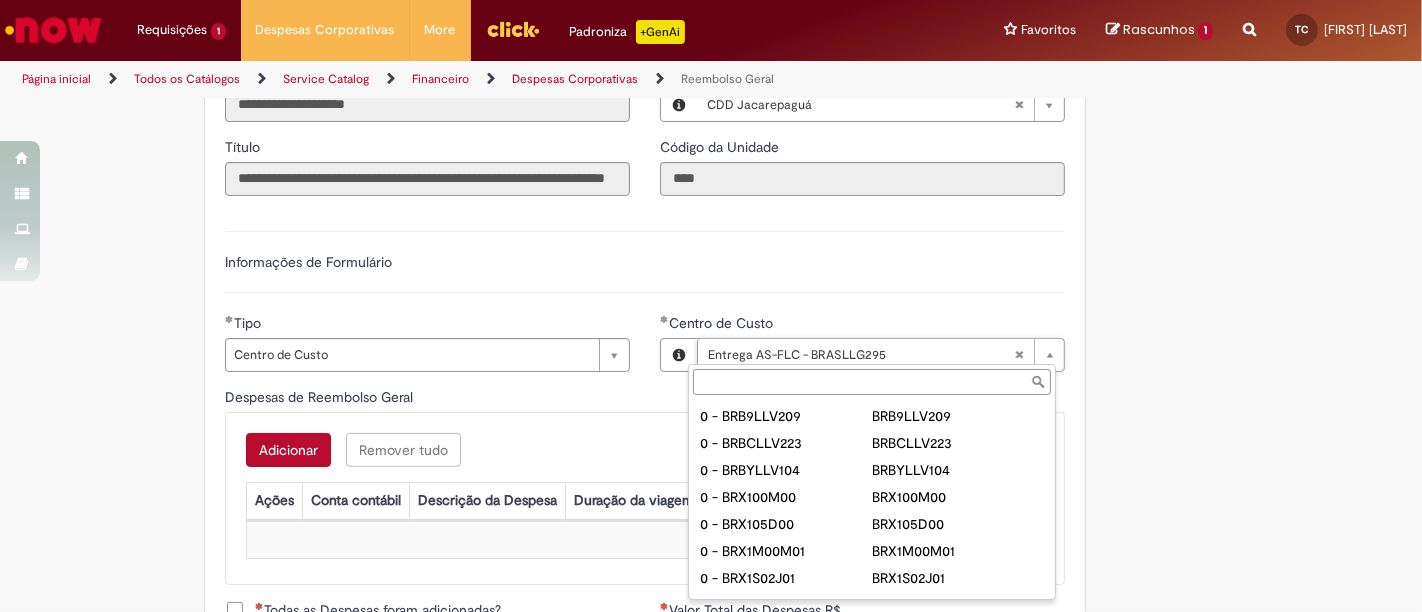 paste on "**********" 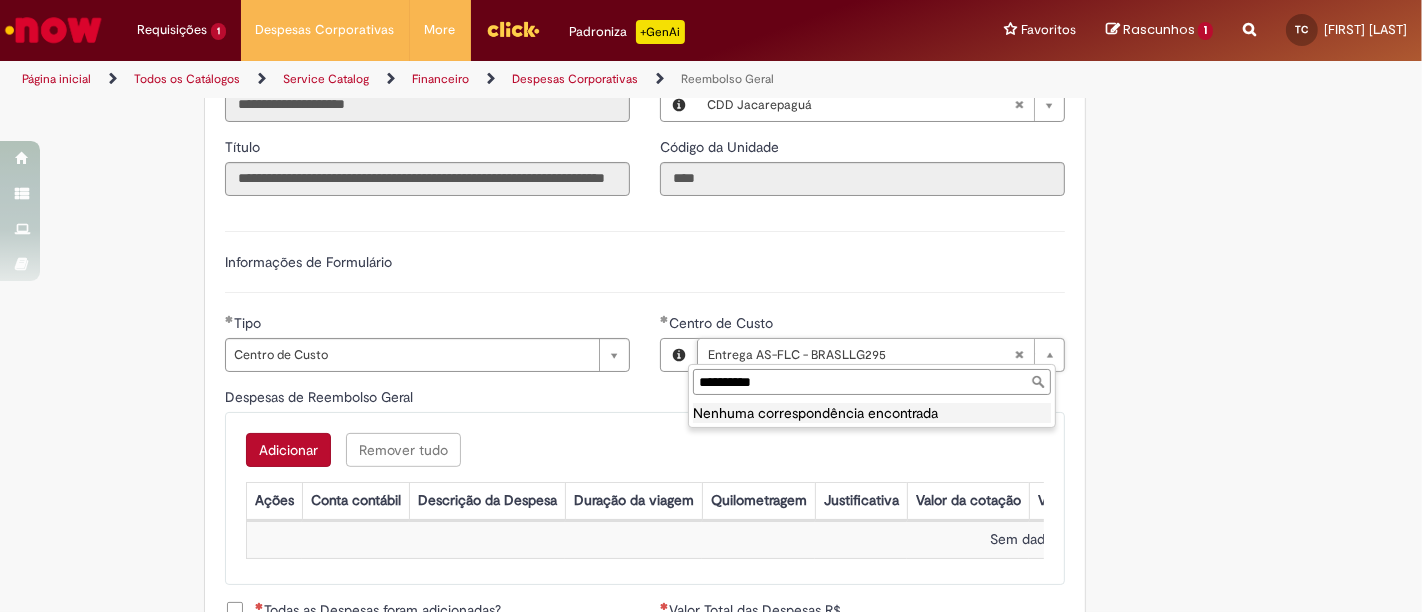 drag, startPoint x: 826, startPoint y: 378, endPoint x: 395, endPoint y: 350, distance: 431.90857 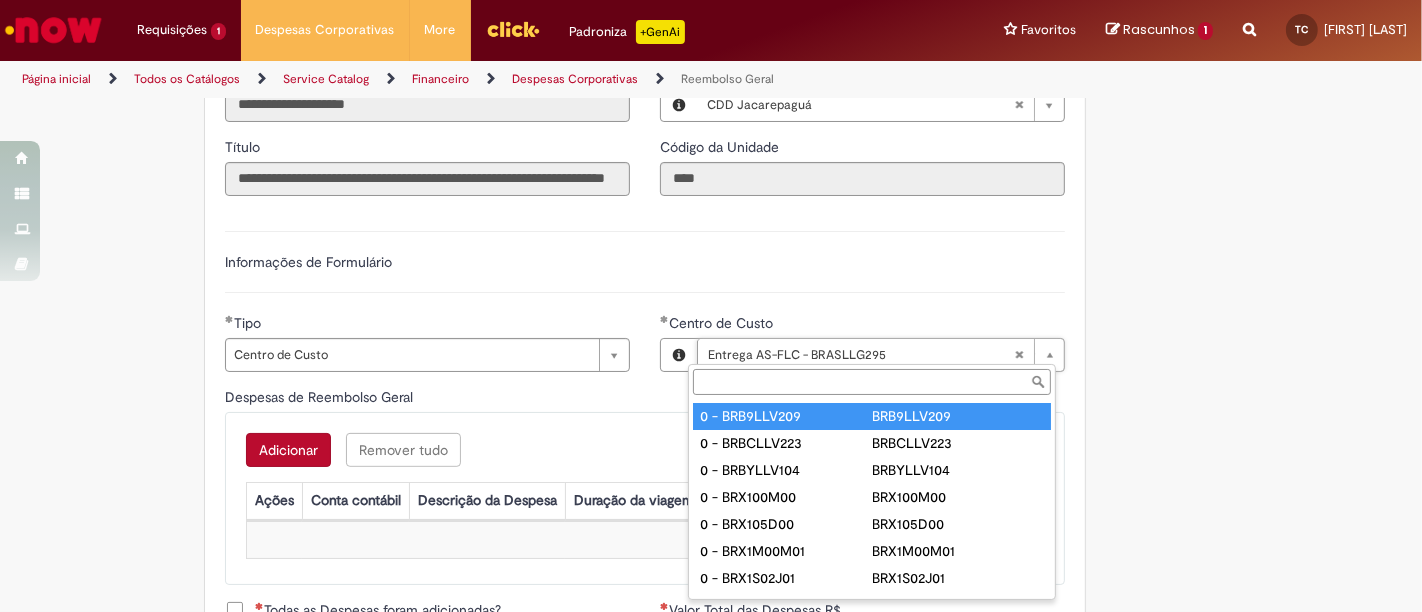 paste on "**********" 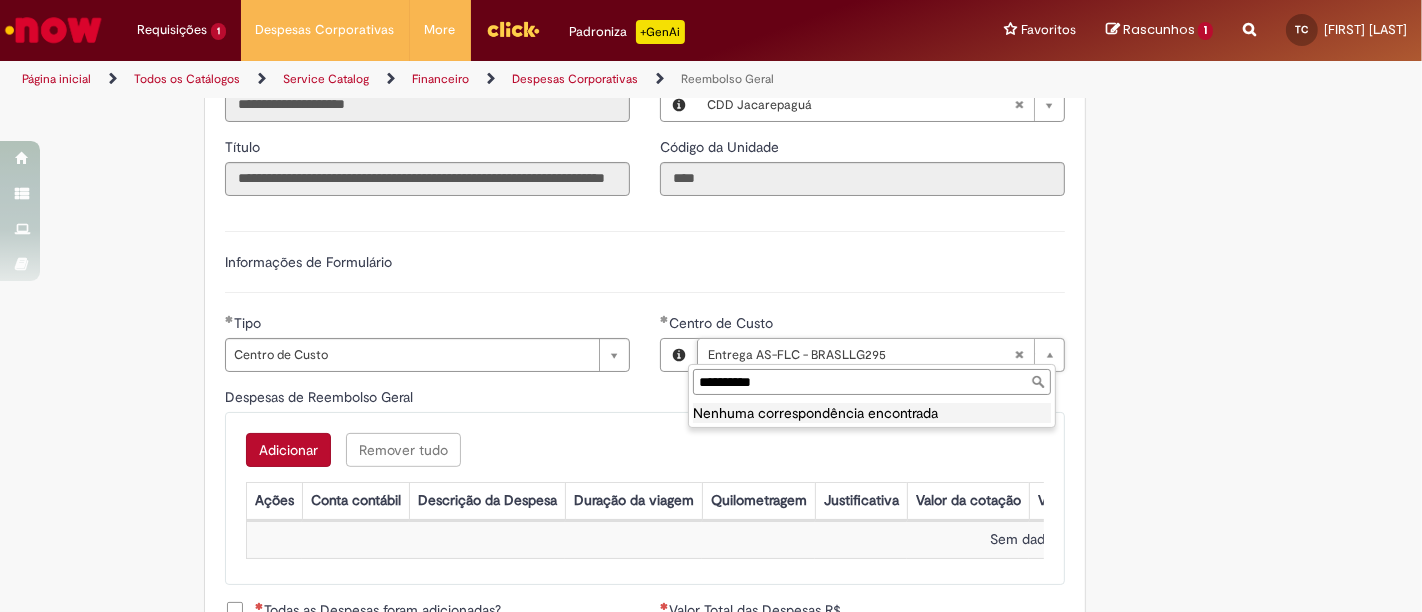 drag, startPoint x: 907, startPoint y: 370, endPoint x: 441, endPoint y: 334, distance: 467.3885 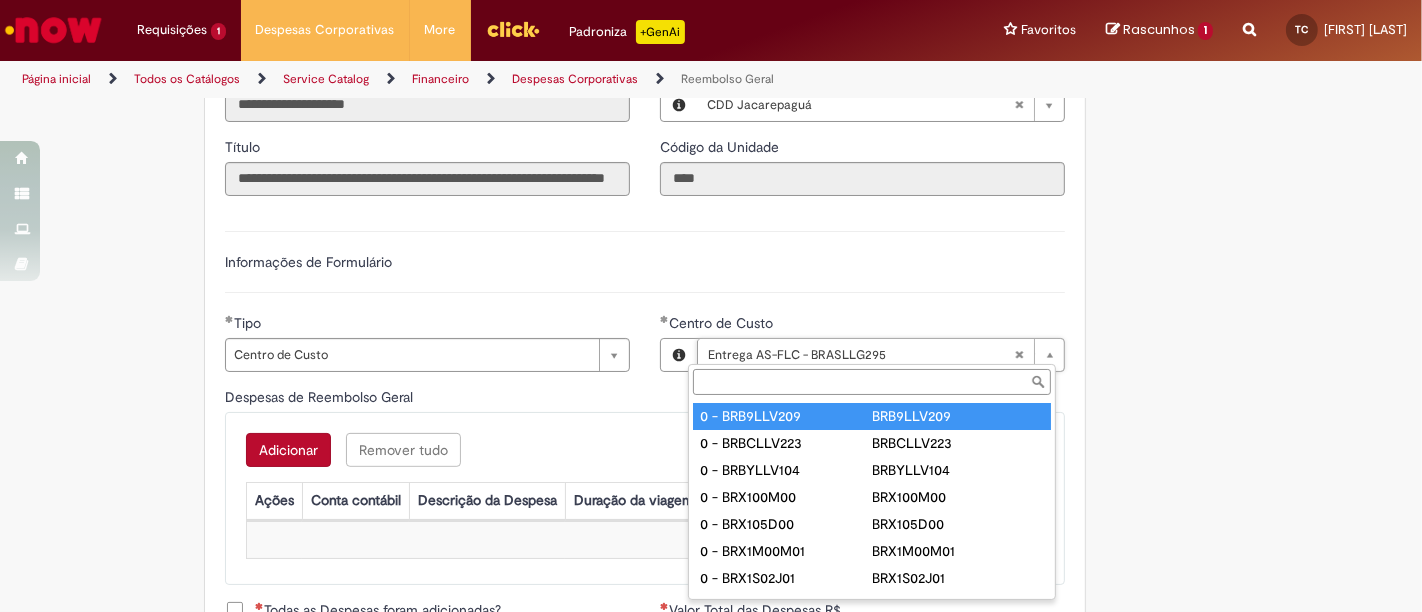 paste on "**********" 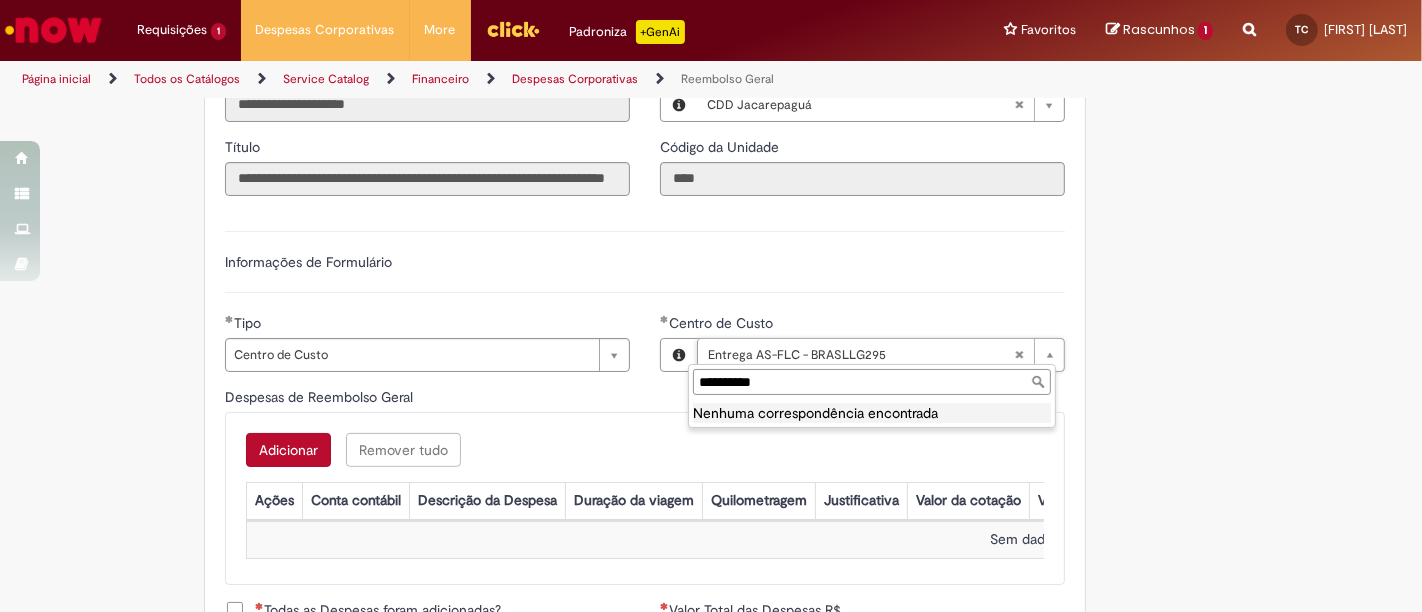 drag, startPoint x: 902, startPoint y: 373, endPoint x: 156, endPoint y: 236, distance: 758.47546 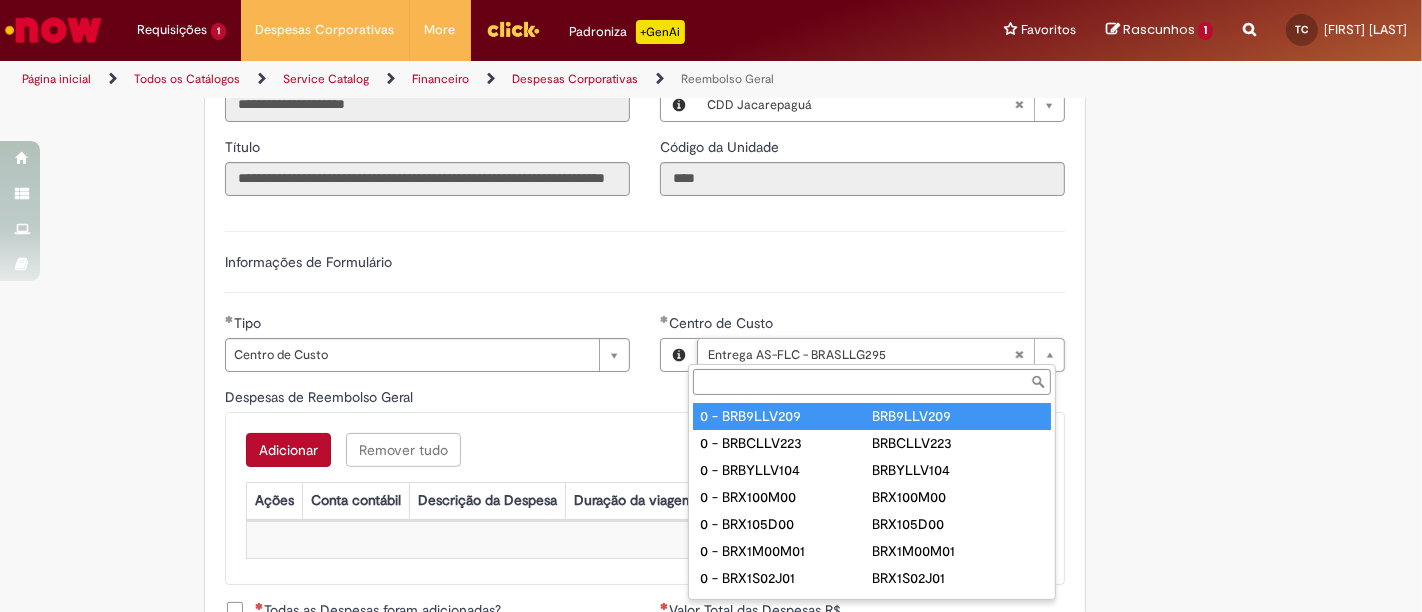 type on "**********" 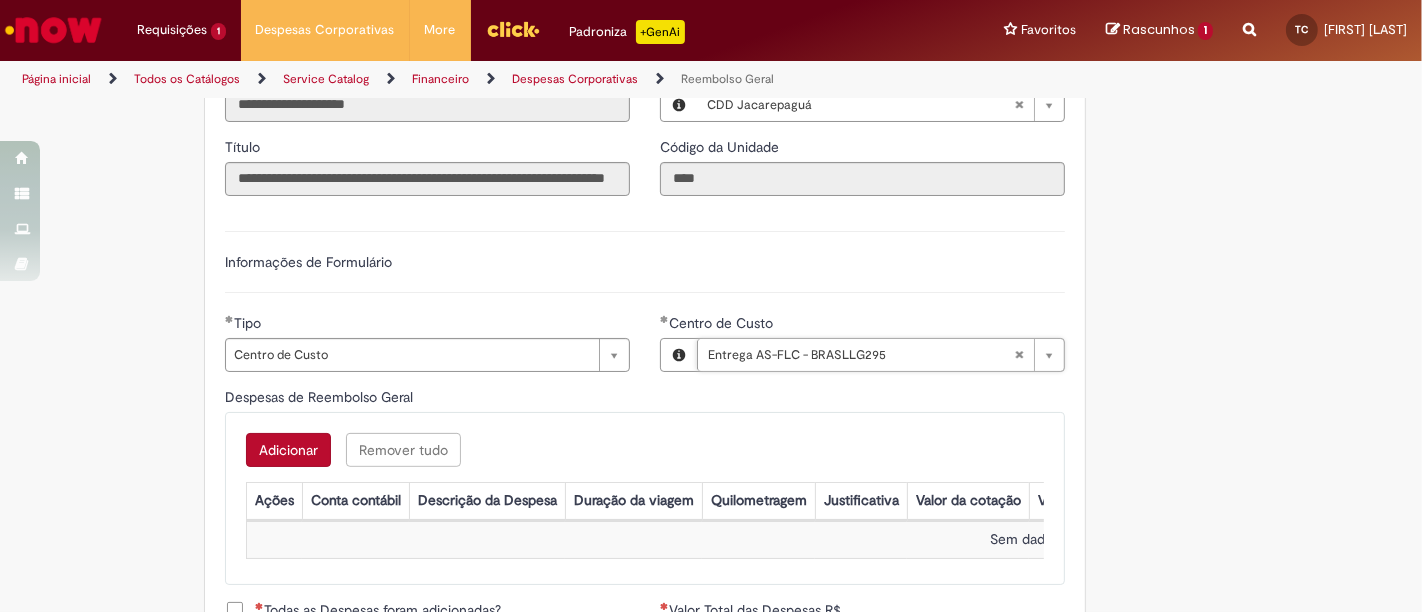 scroll, scrollTop: 0, scrollLeft: 194, axis: horizontal 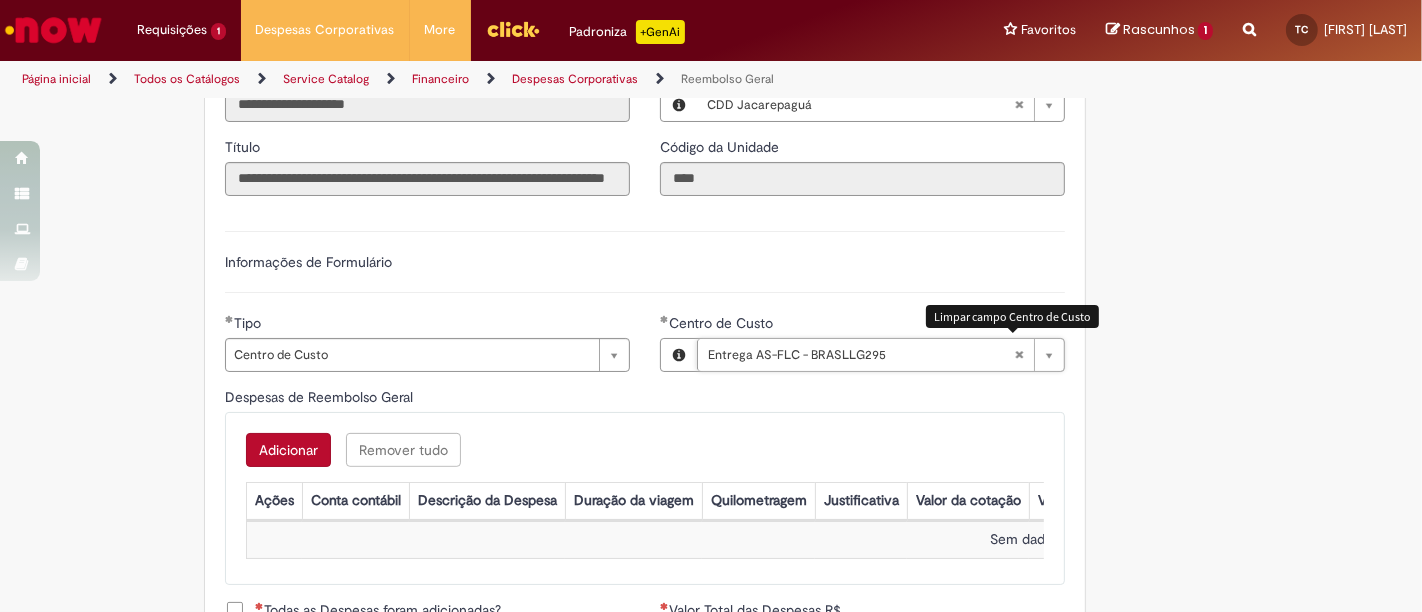 click at bounding box center (1019, 355) 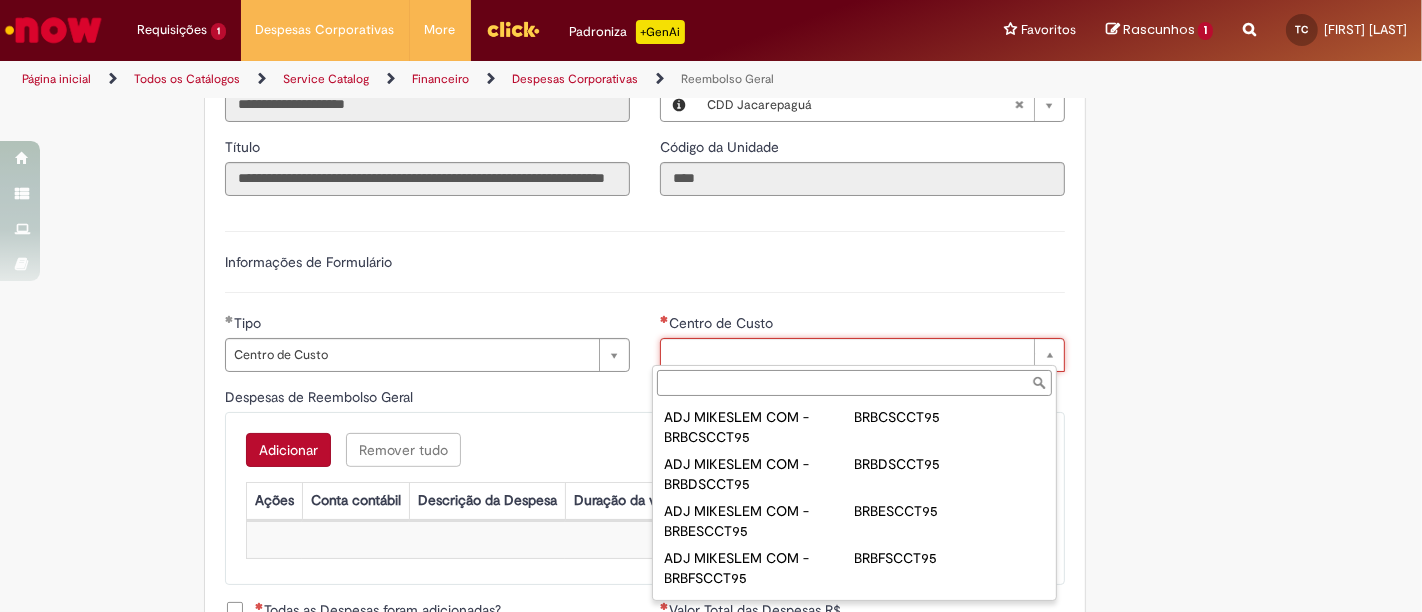 scroll, scrollTop: 1882, scrollLeft: 0, axis: vertical 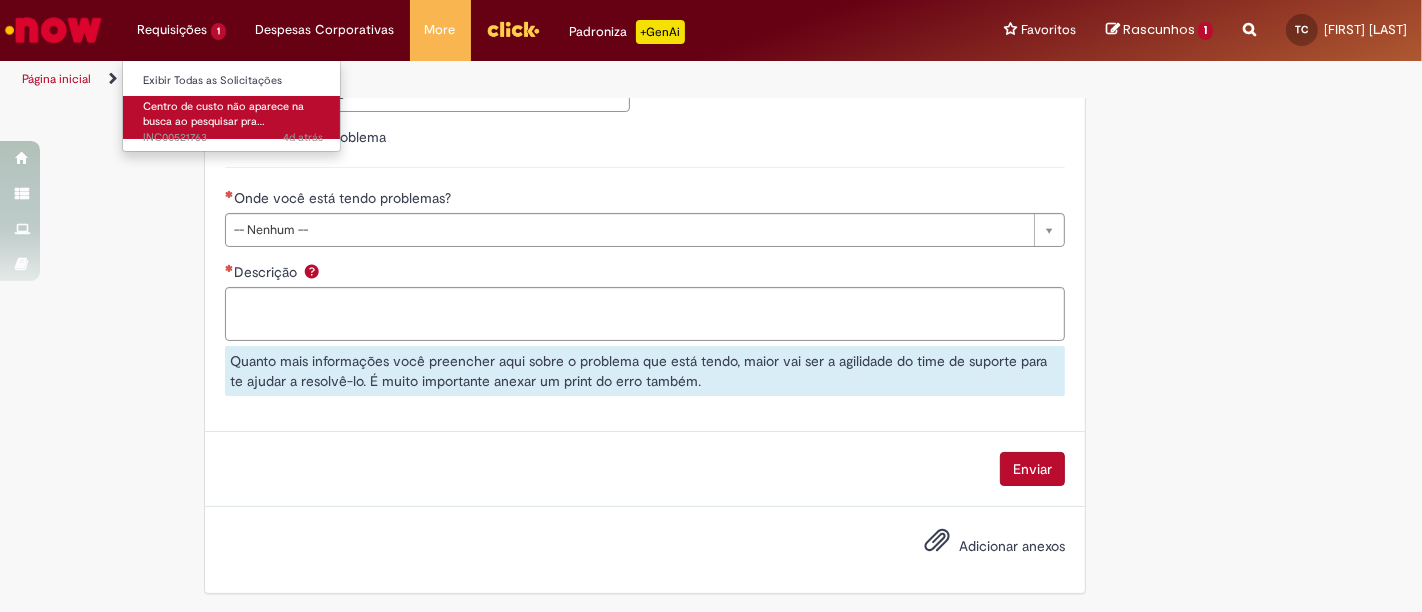 click on "4d atrás 4 dias atrás  INC00521763" at bounding box center [233, 138] 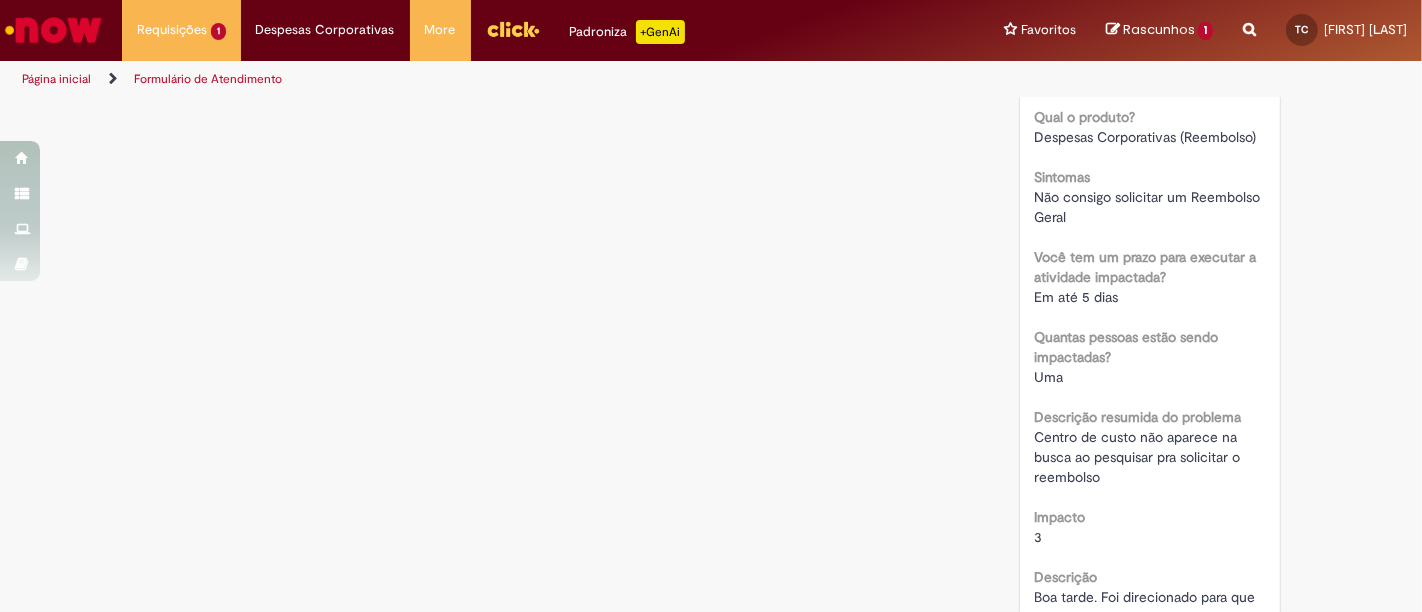 scroll, scrollTop: 555, scrollLeft: 0, axis: vertical 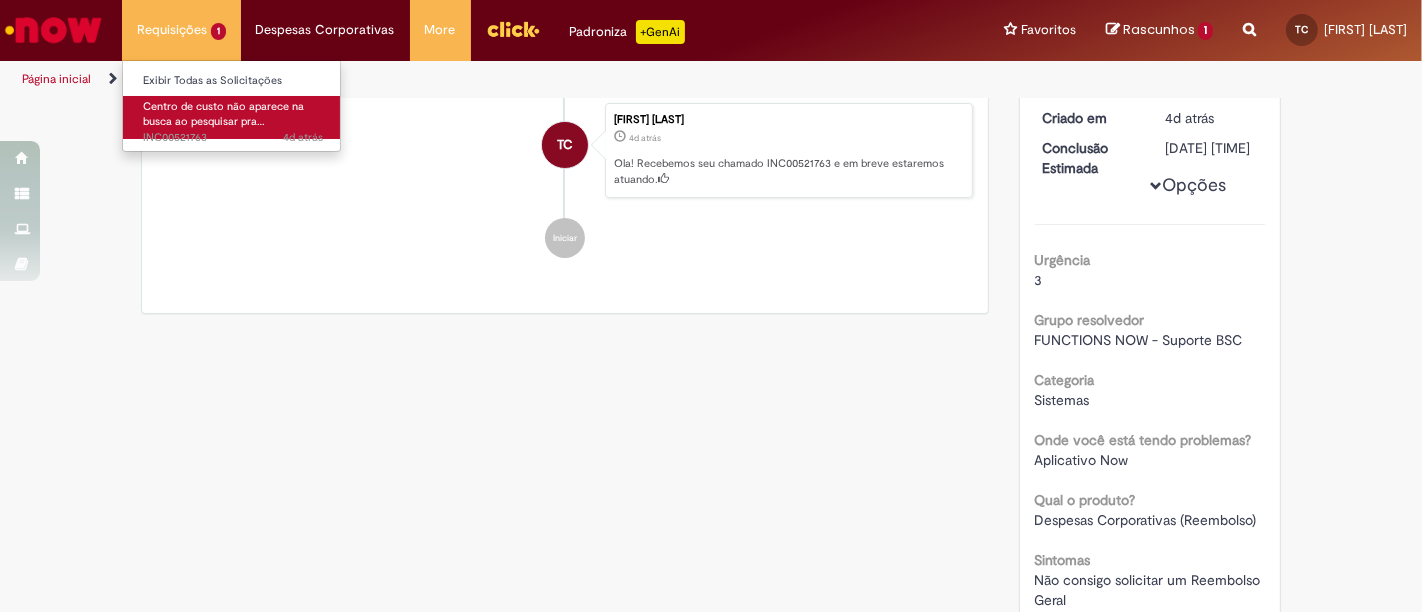 click on "Centro de custo não aparece na busca ao pesquisar pra…" at bounding box center (223, 114) 